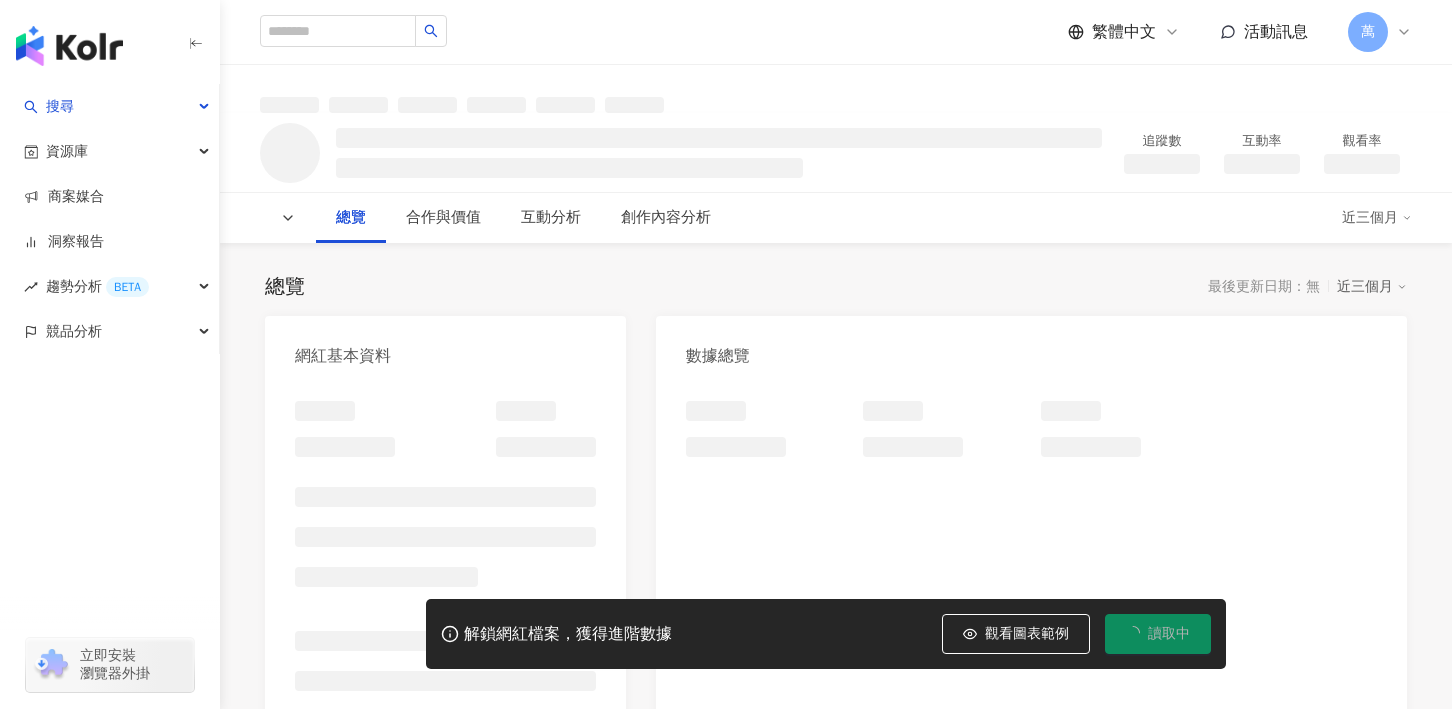 scroll, scrollTop: 0, scrollLeft: 0, axis: both 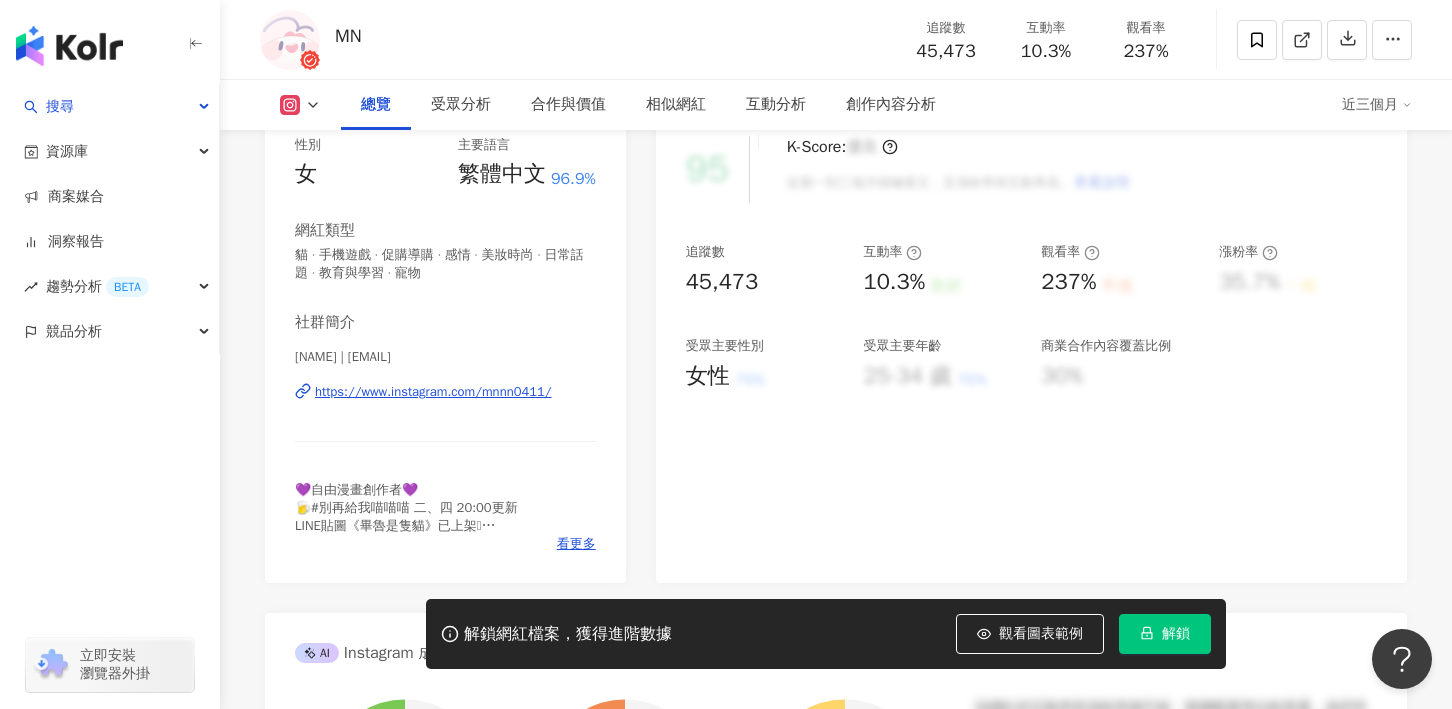 click on "https://www.instagram.com/mnnn0411/" at bounding box center (433, 392) 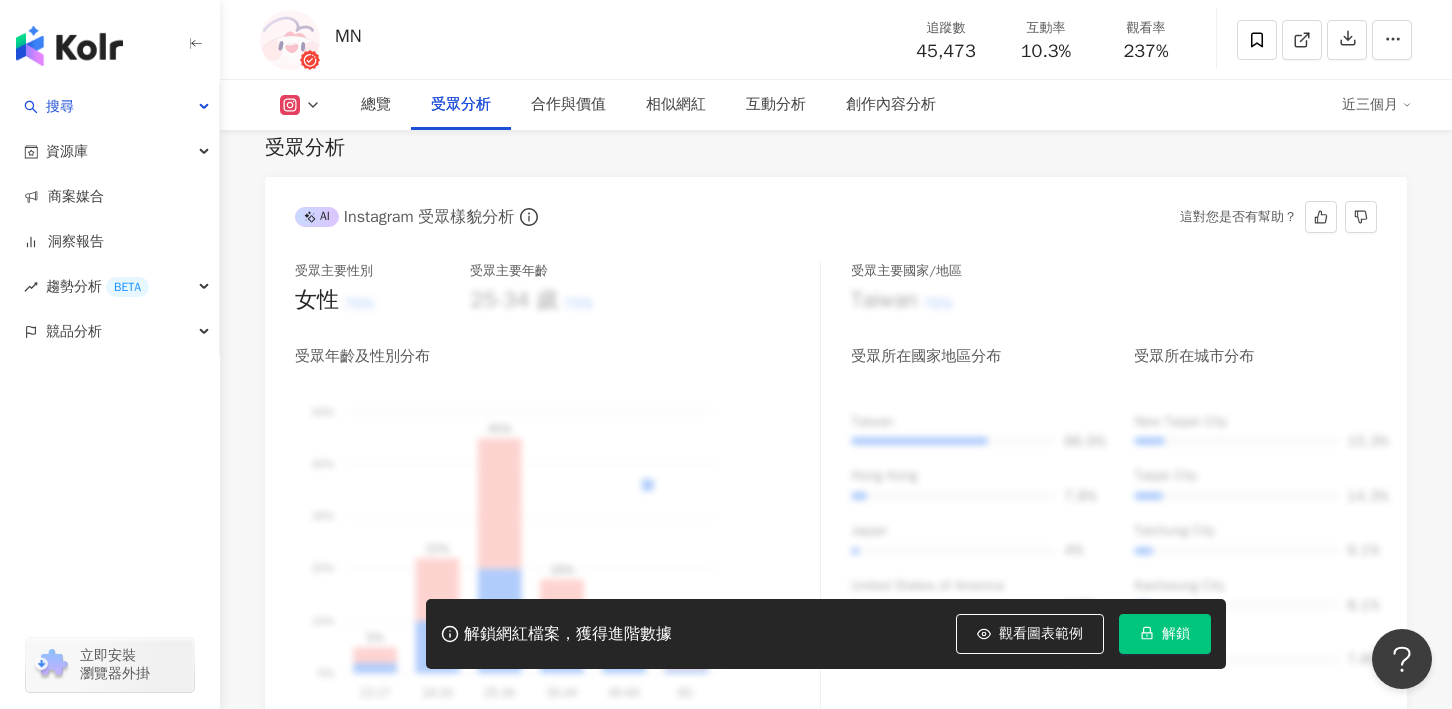 scroll, scrollTop: 2315, scrollLeft: 0, axis: vertical 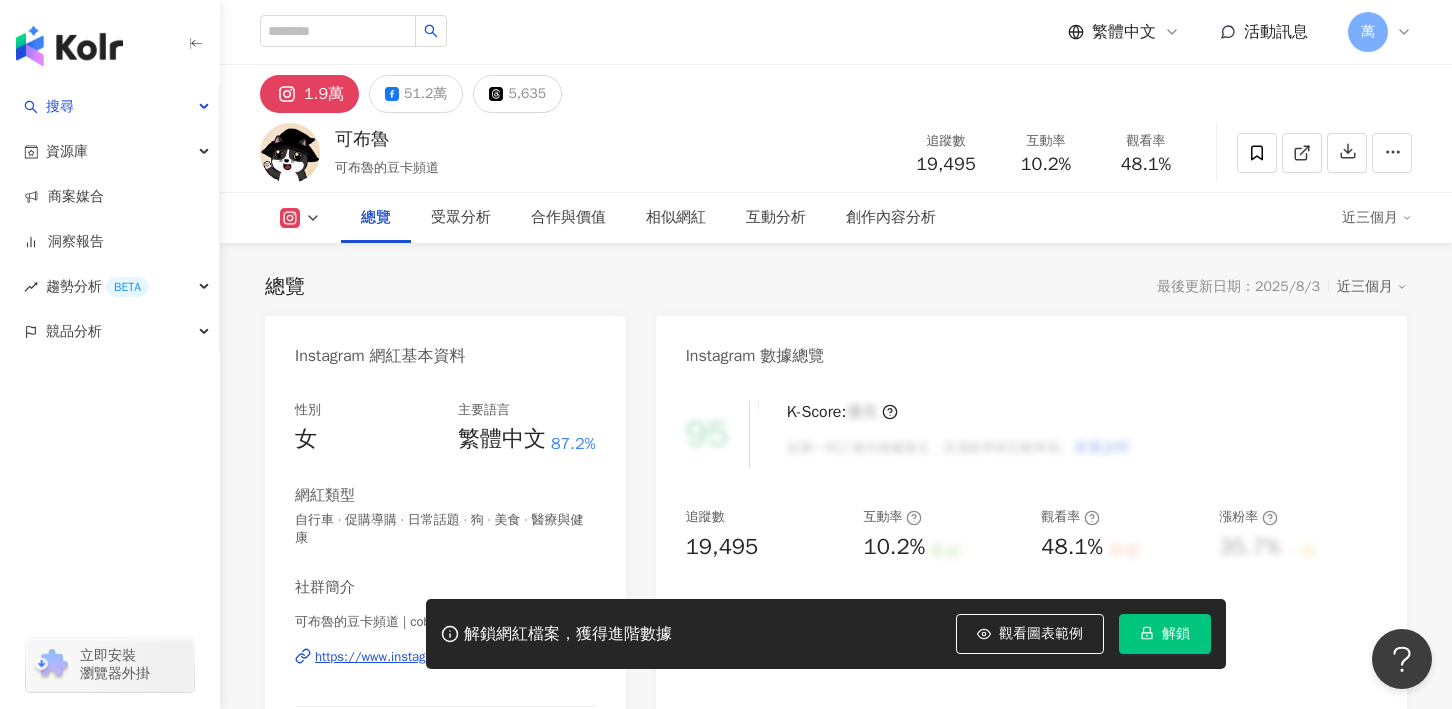 click on "https://www.instagram.com/coblue.doca/" at bounding box center [436, 657] 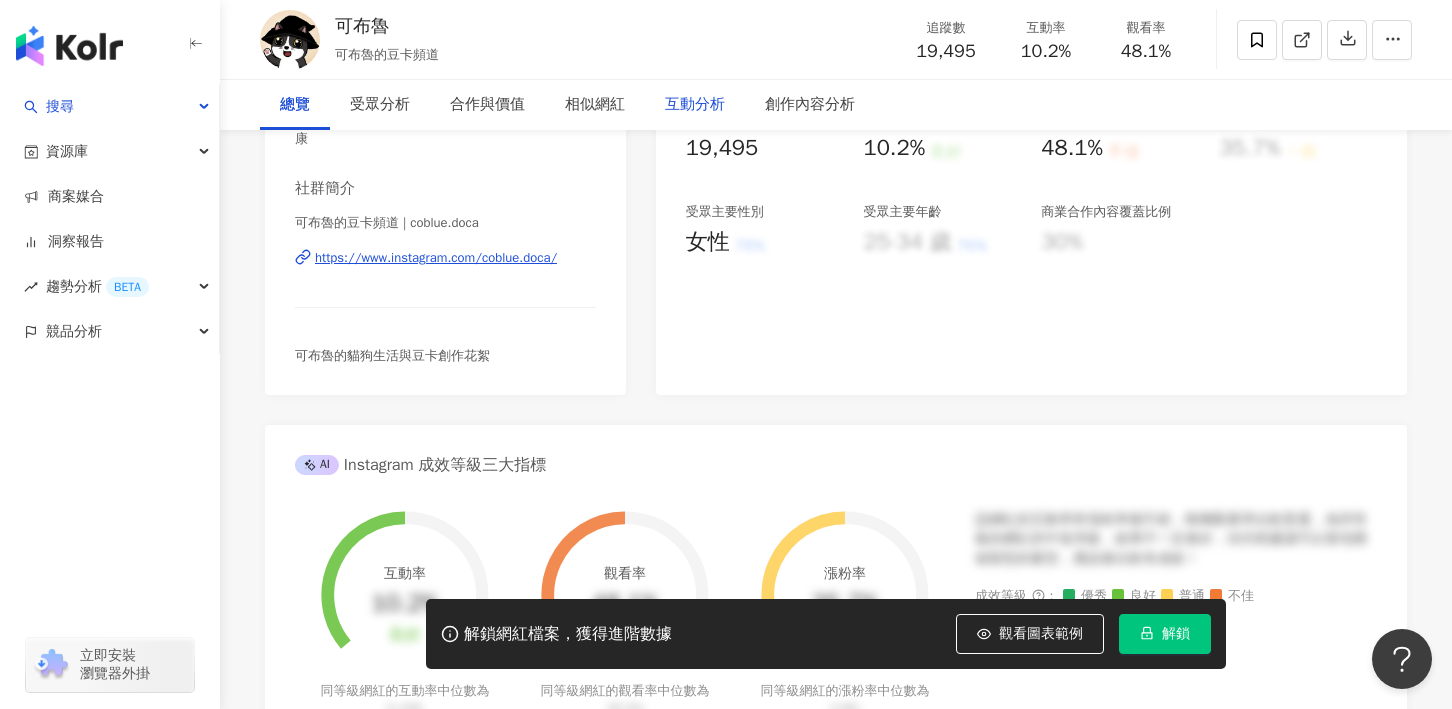 scroll, scrollTop: 0, scrollLeft: 0, axis: both 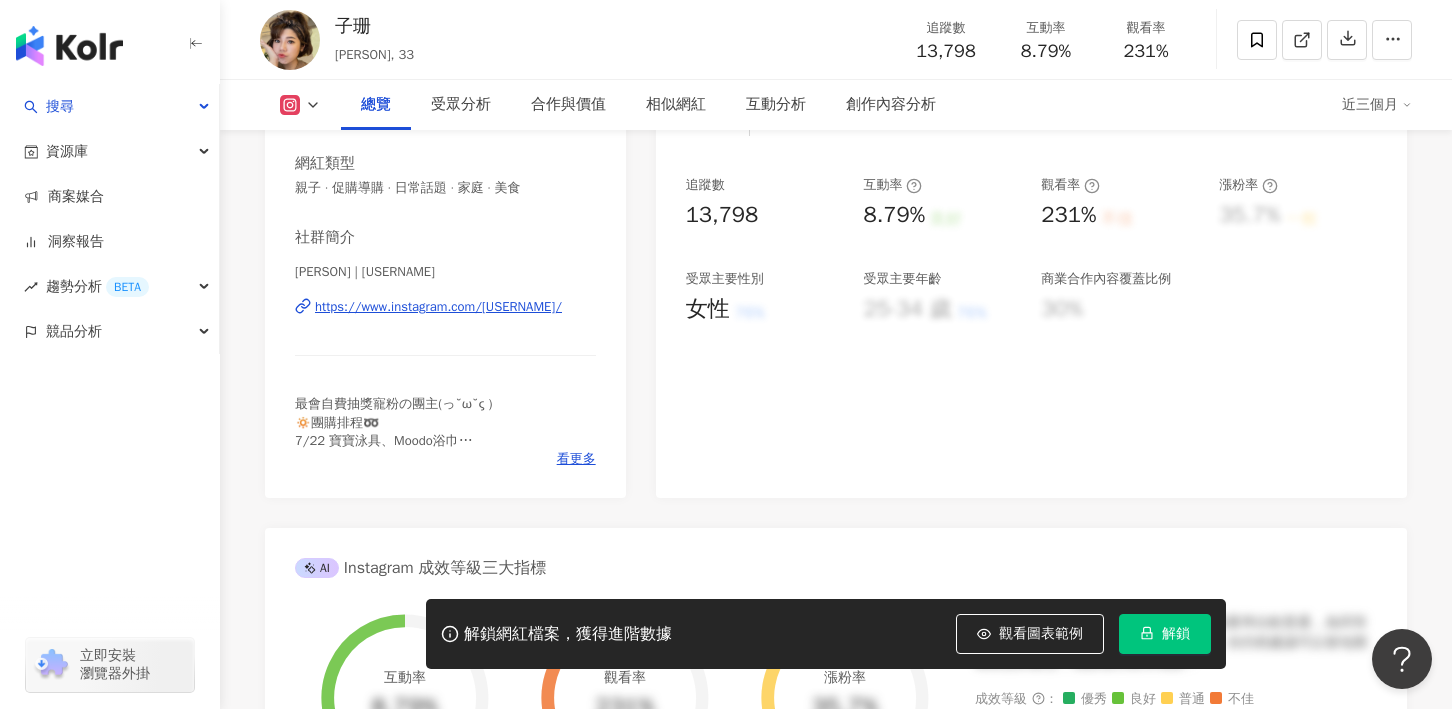 click on "https://www.instagram.com/sansan_333333/" at bounding box center (438, 307) 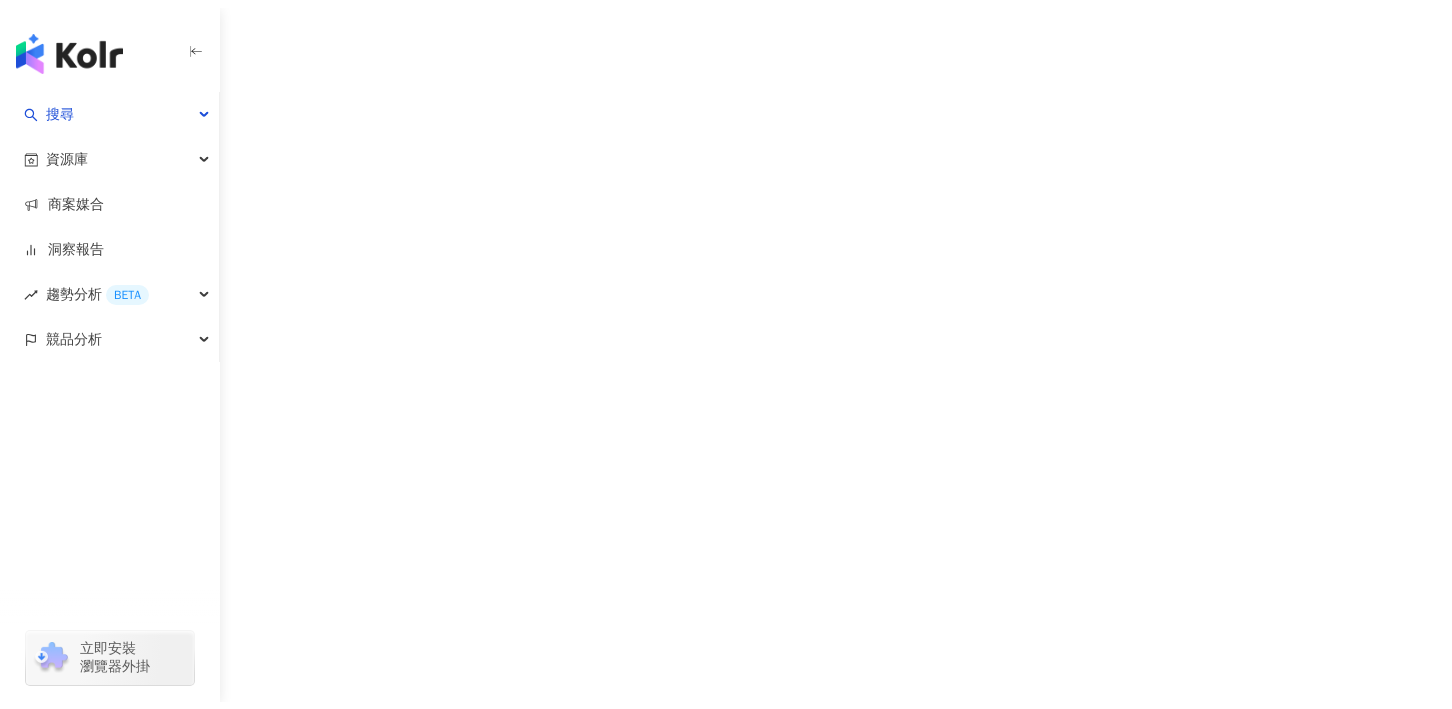 scroll, scrollTop: 0, scrollLeft: 0, axis: both 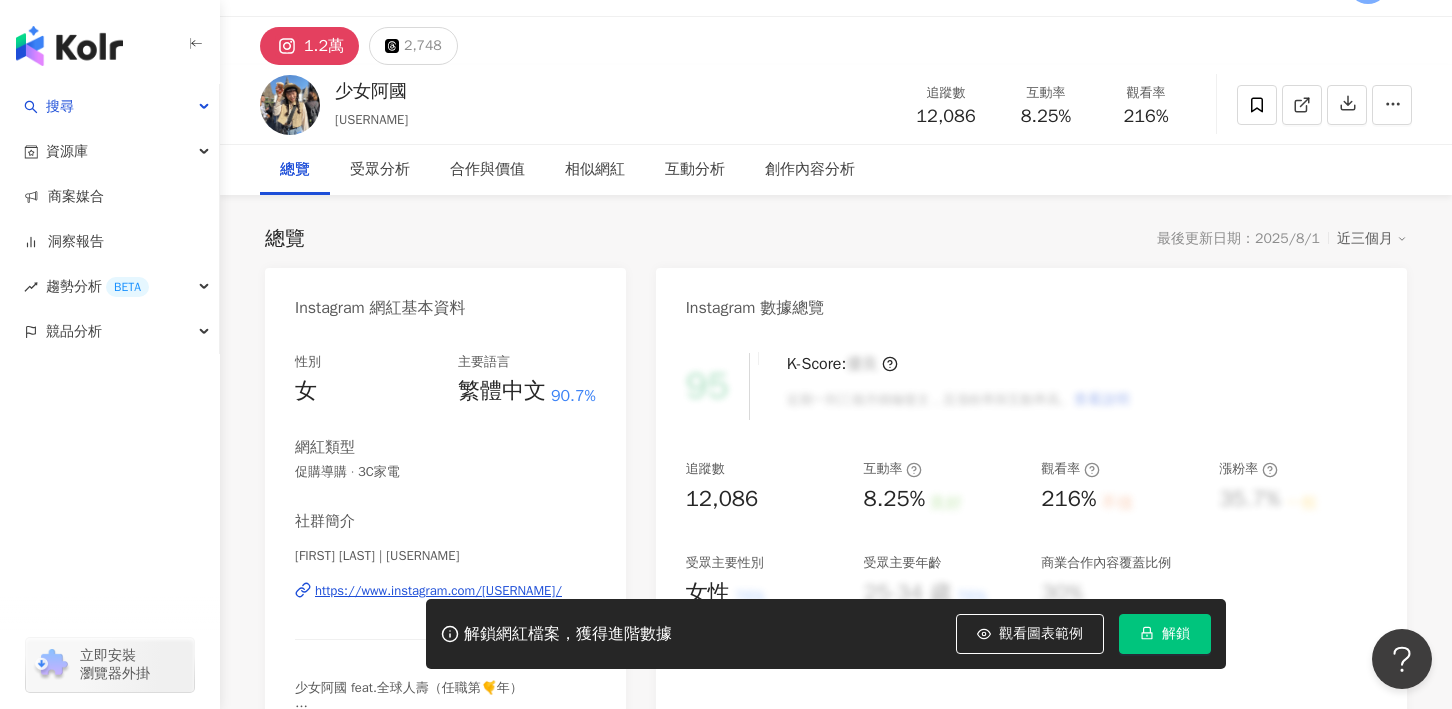 click on "https://www.instagram.com/aguo.z/" at bounding box center (438, 591) 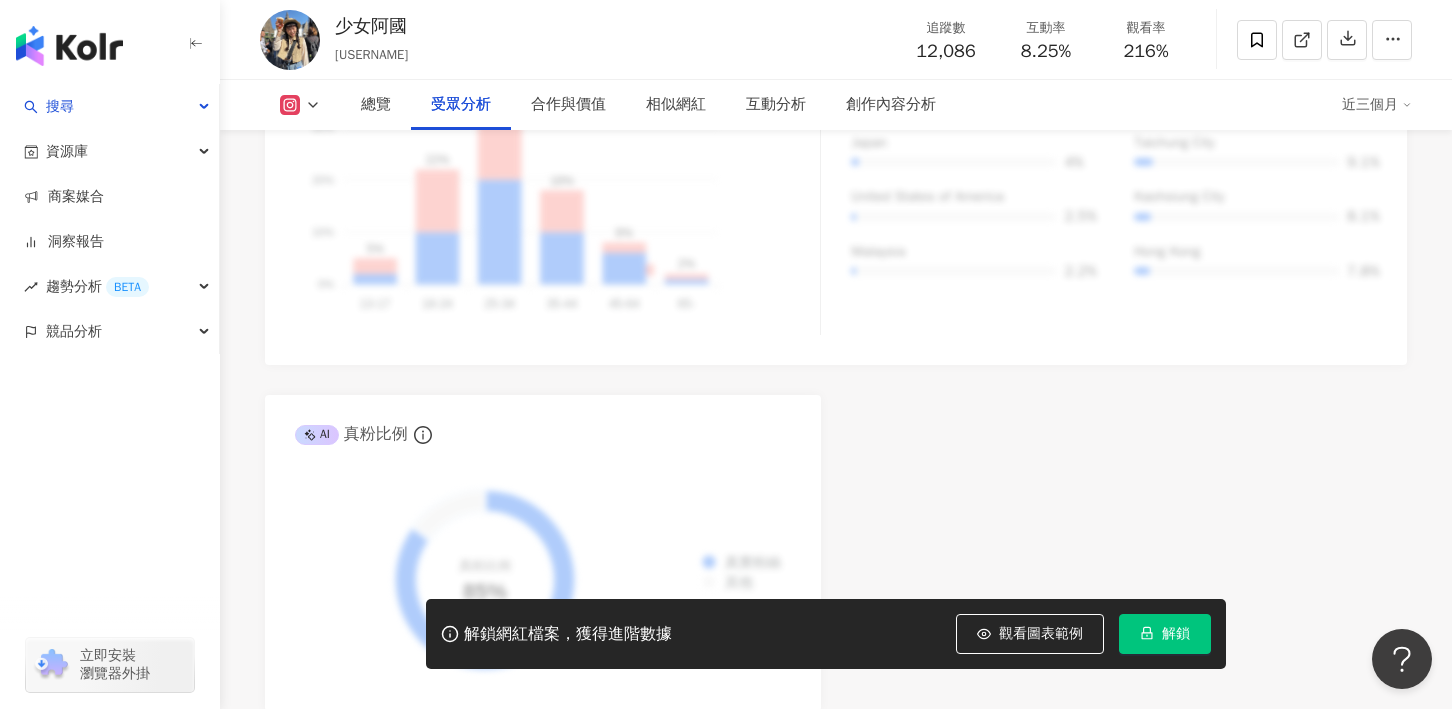 scroll, scrollTop: 1595, scrollLeft: 0, axis: vertical 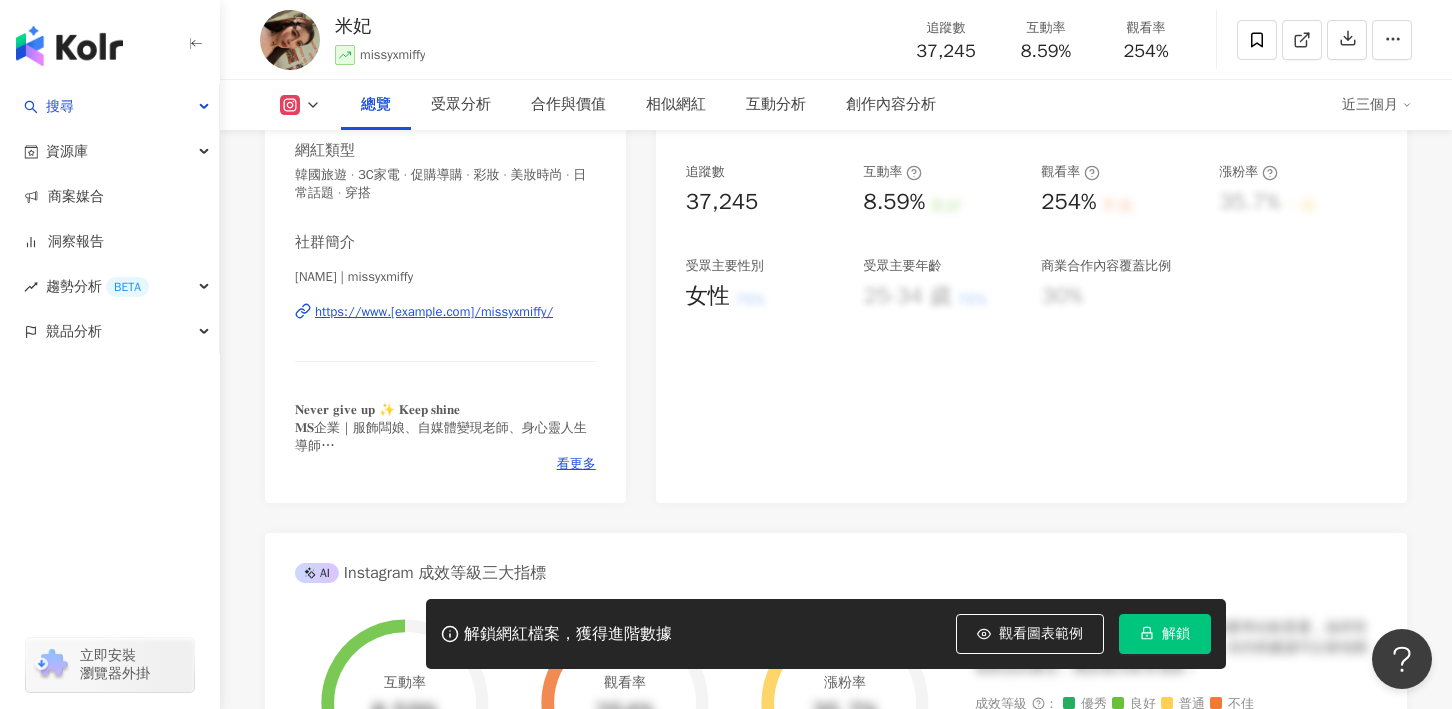 click on "https://www.instagram.com/missyxmiffy/" at bounding box center [434, 312] 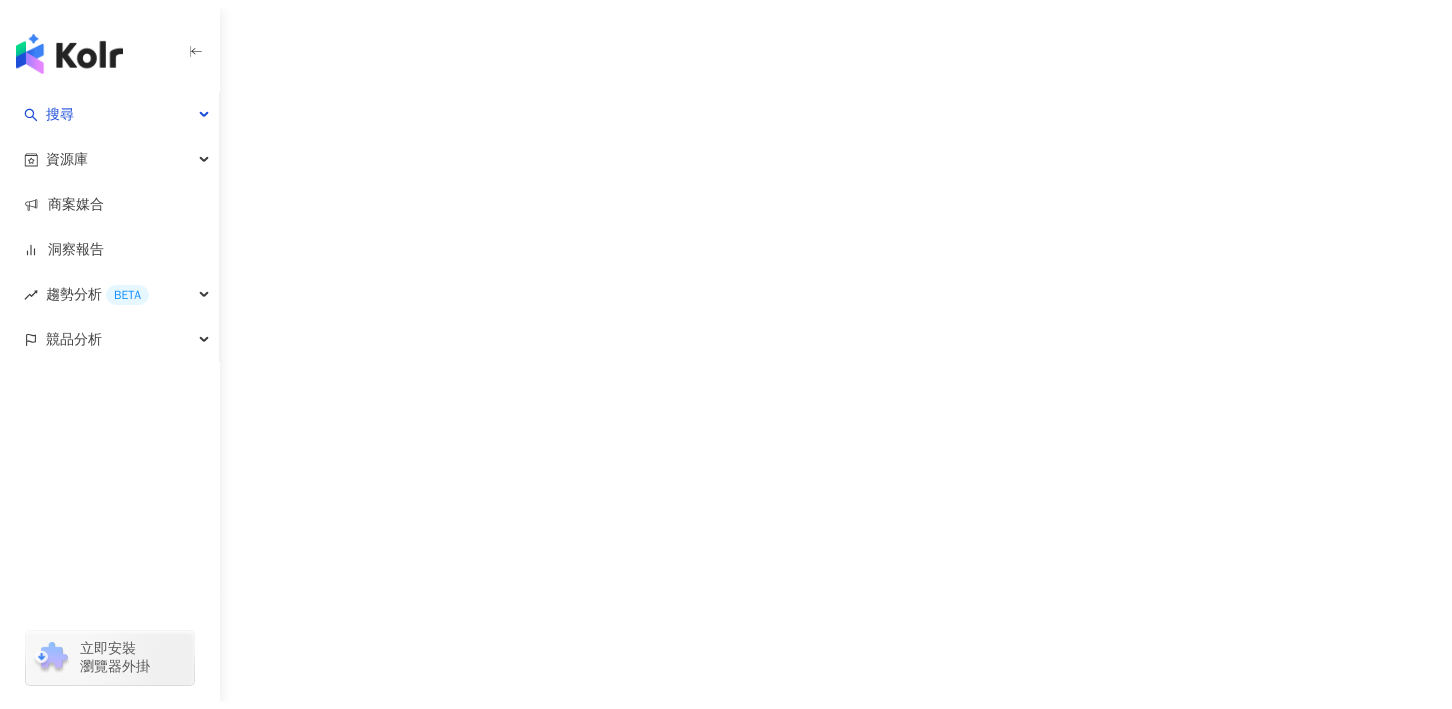 scroll, scrollTop: 0, scrollLeft: 0, axis: both 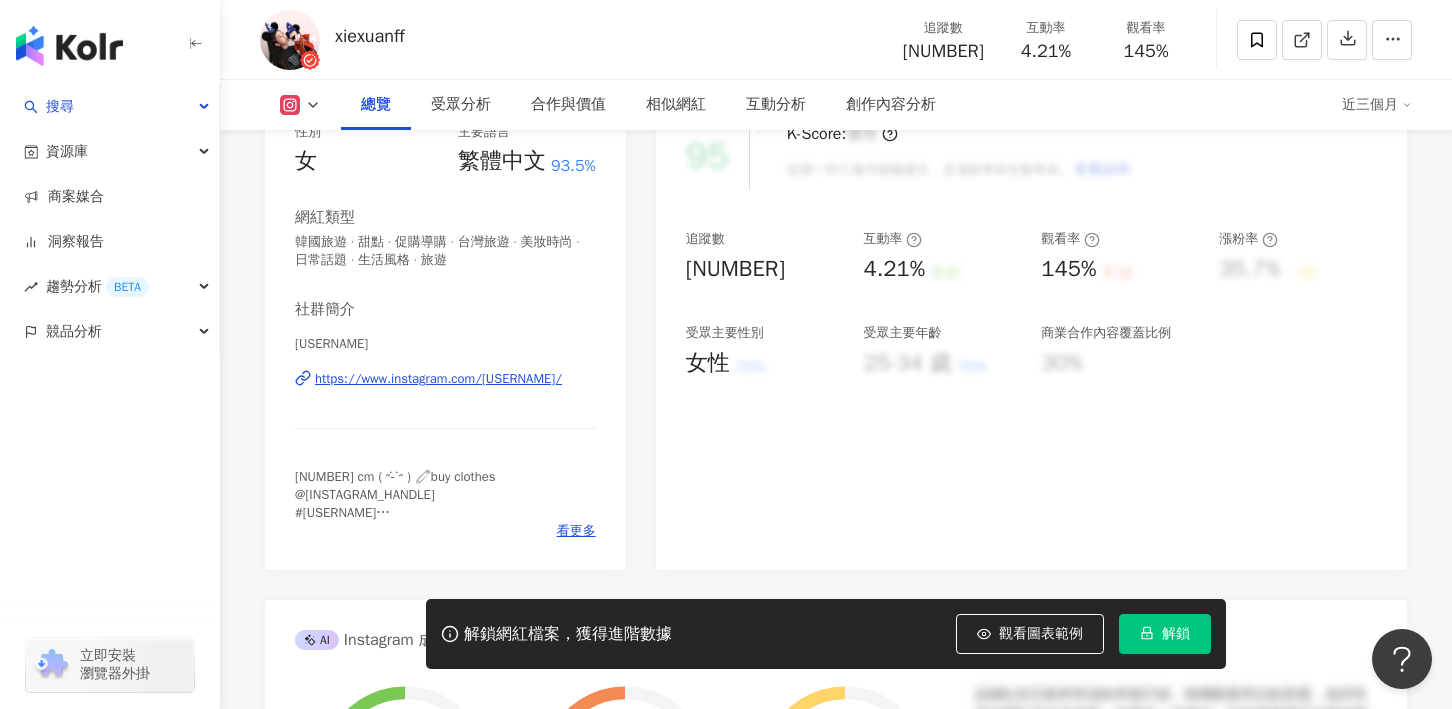 click on "https://www.instagram.com/xiexuanff/" at bounding box center [438, 379] 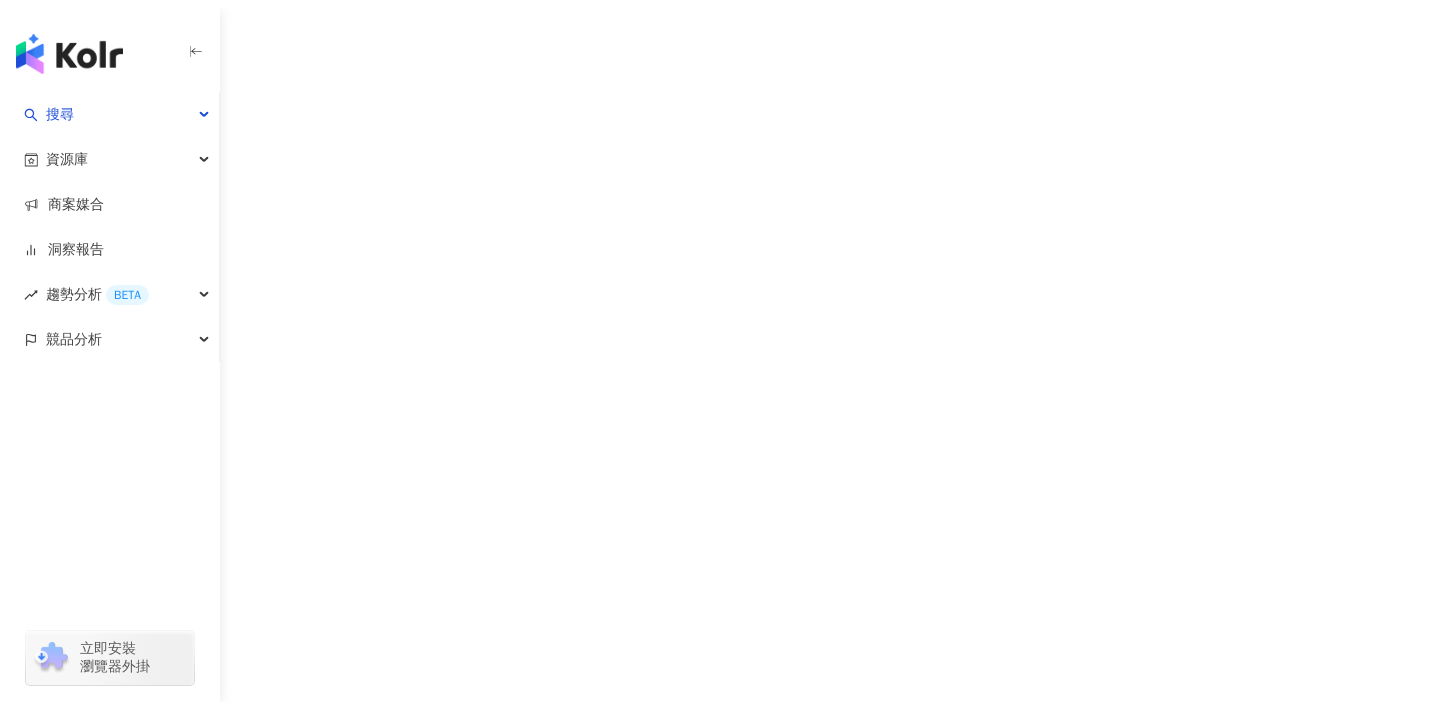 scroll, scrollTop: 0, scrollLeft: 0, axis: both 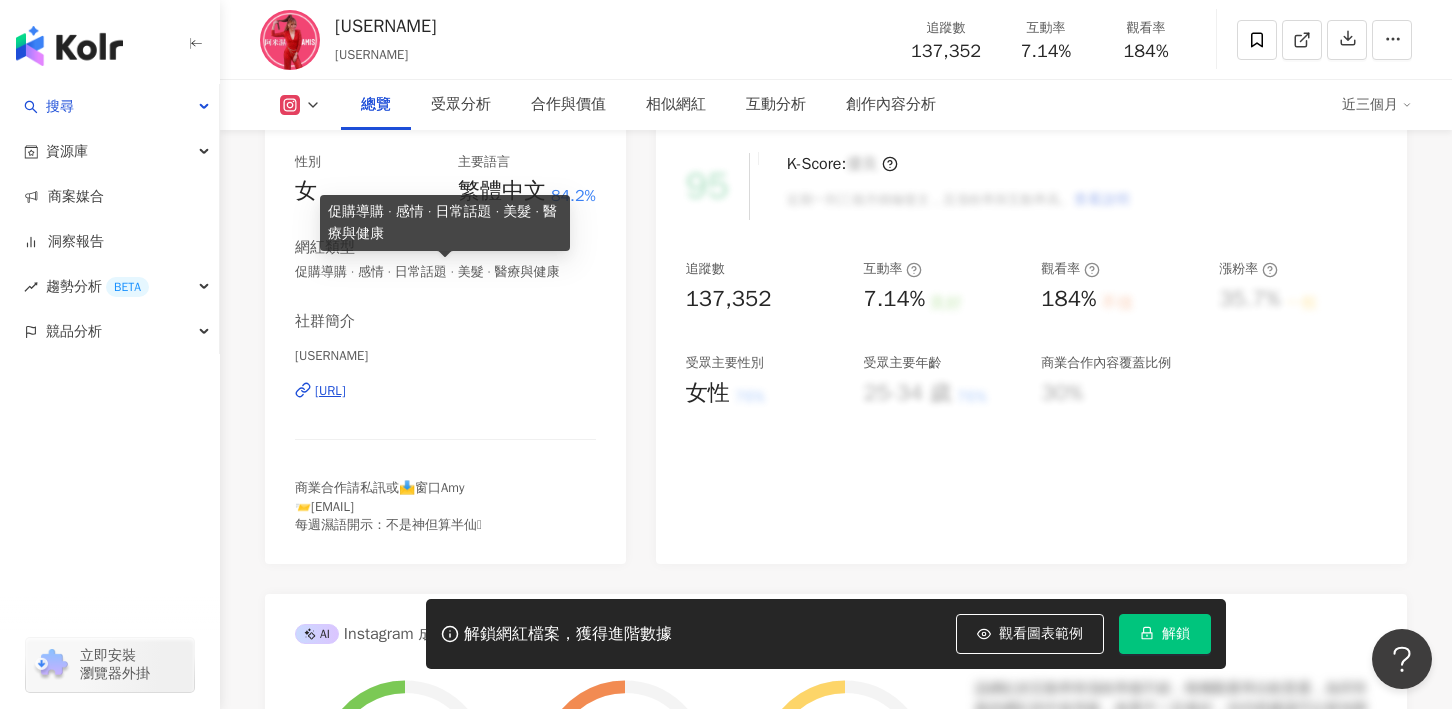 click on "[URL]" at bounding box center [330, 391] 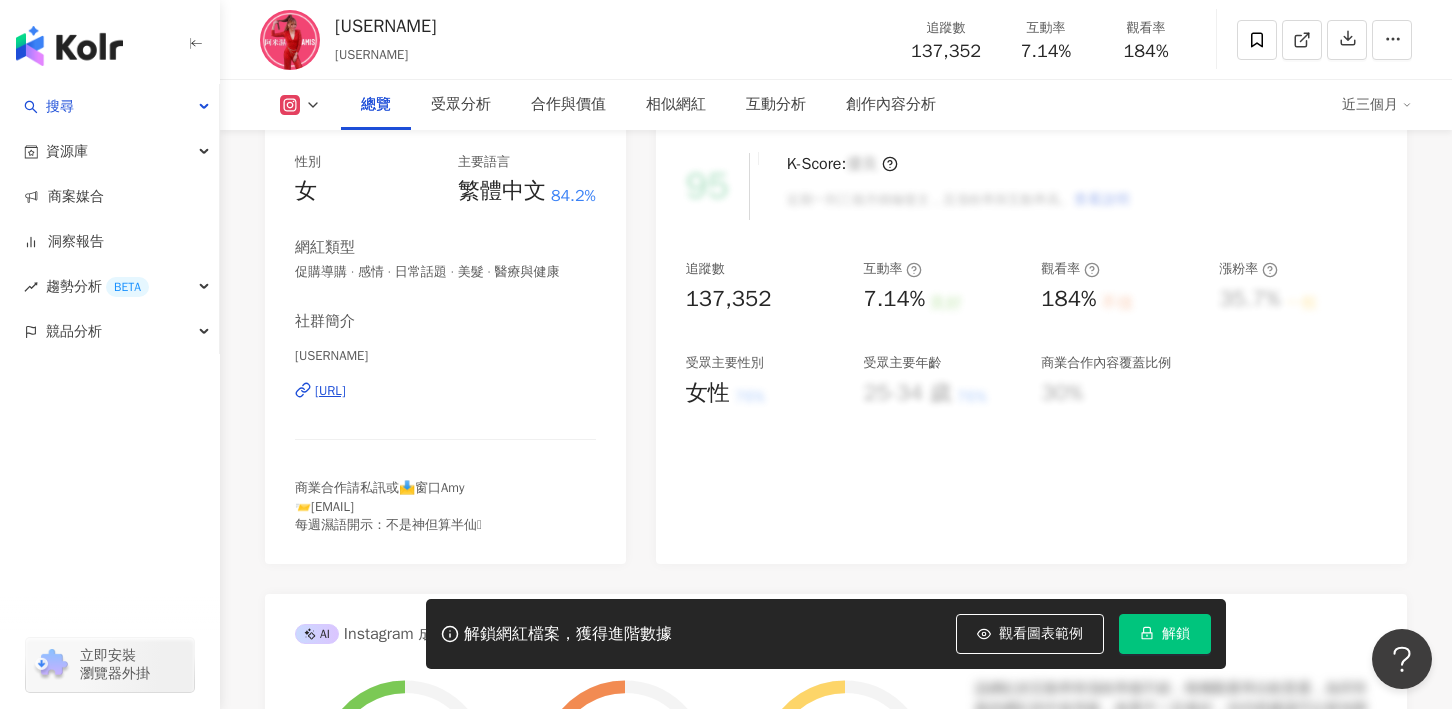 scroll, scrollTop: 0, scrollLeft: 0, axis: both 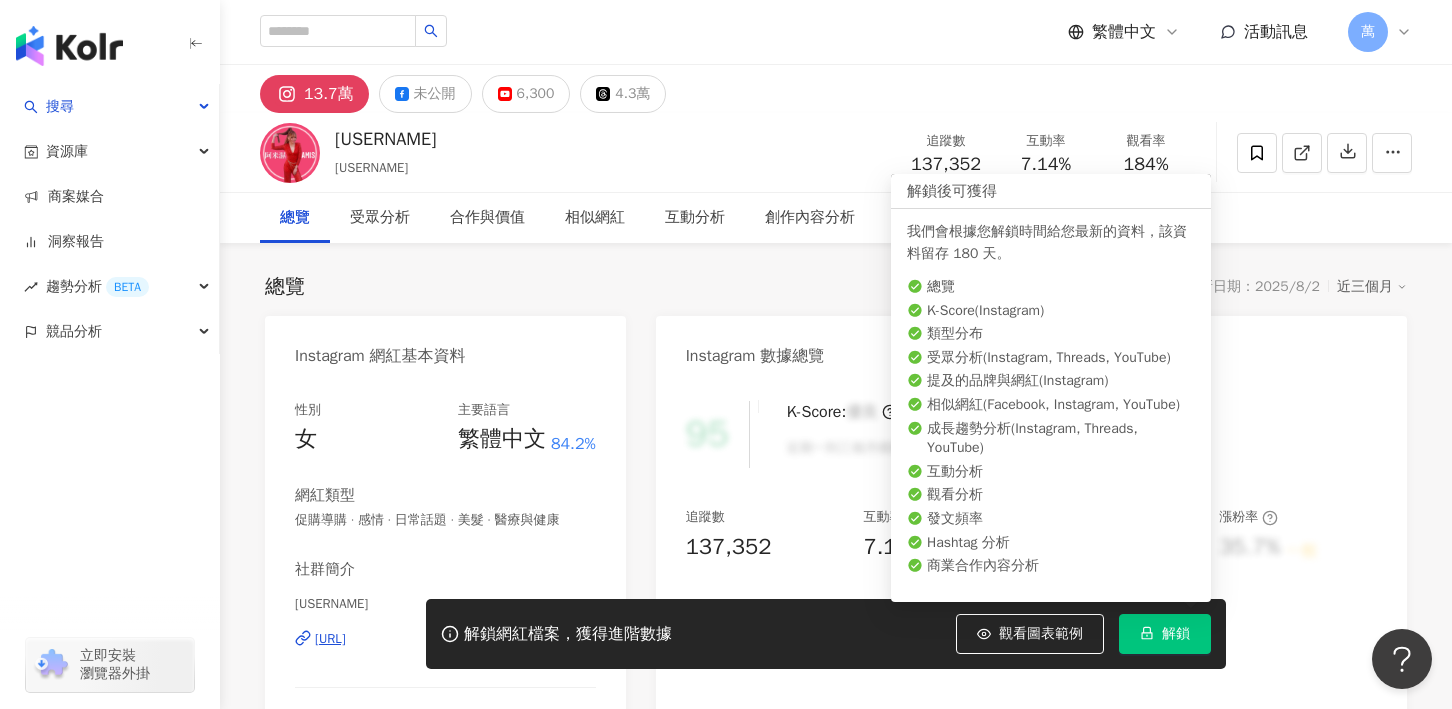 click on "解鎖" at bounding box center (1176, 634) 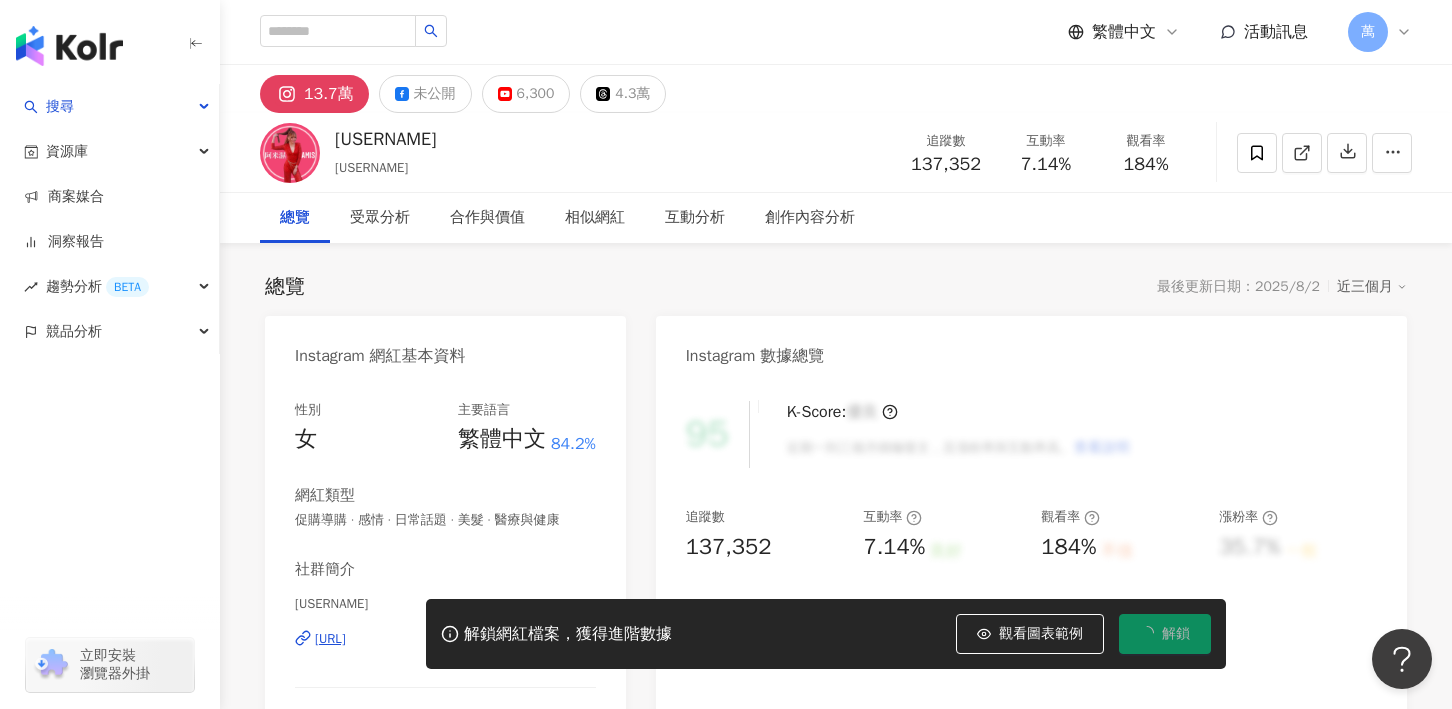 click 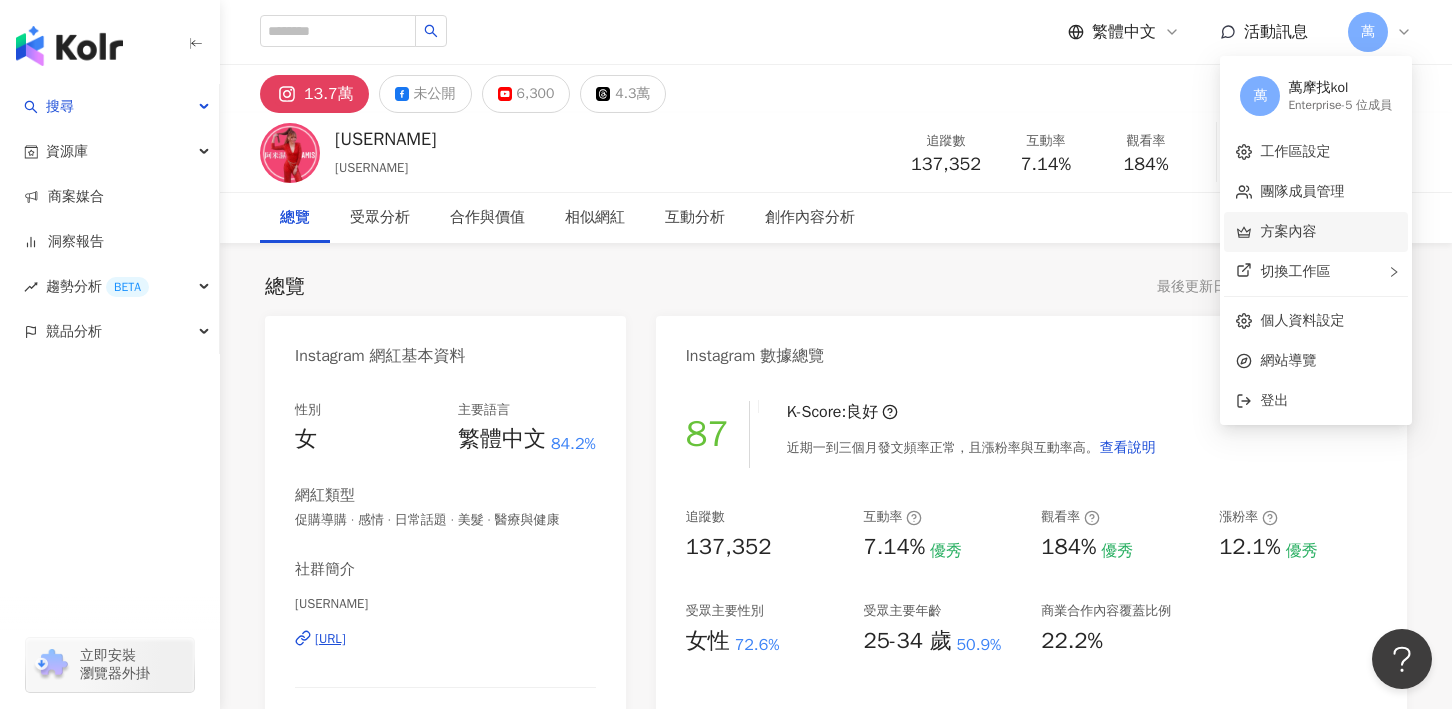 click on "[NUMBER] 未公開 [NUMBER] [NUMBER]" at bounding box center (836, 89) 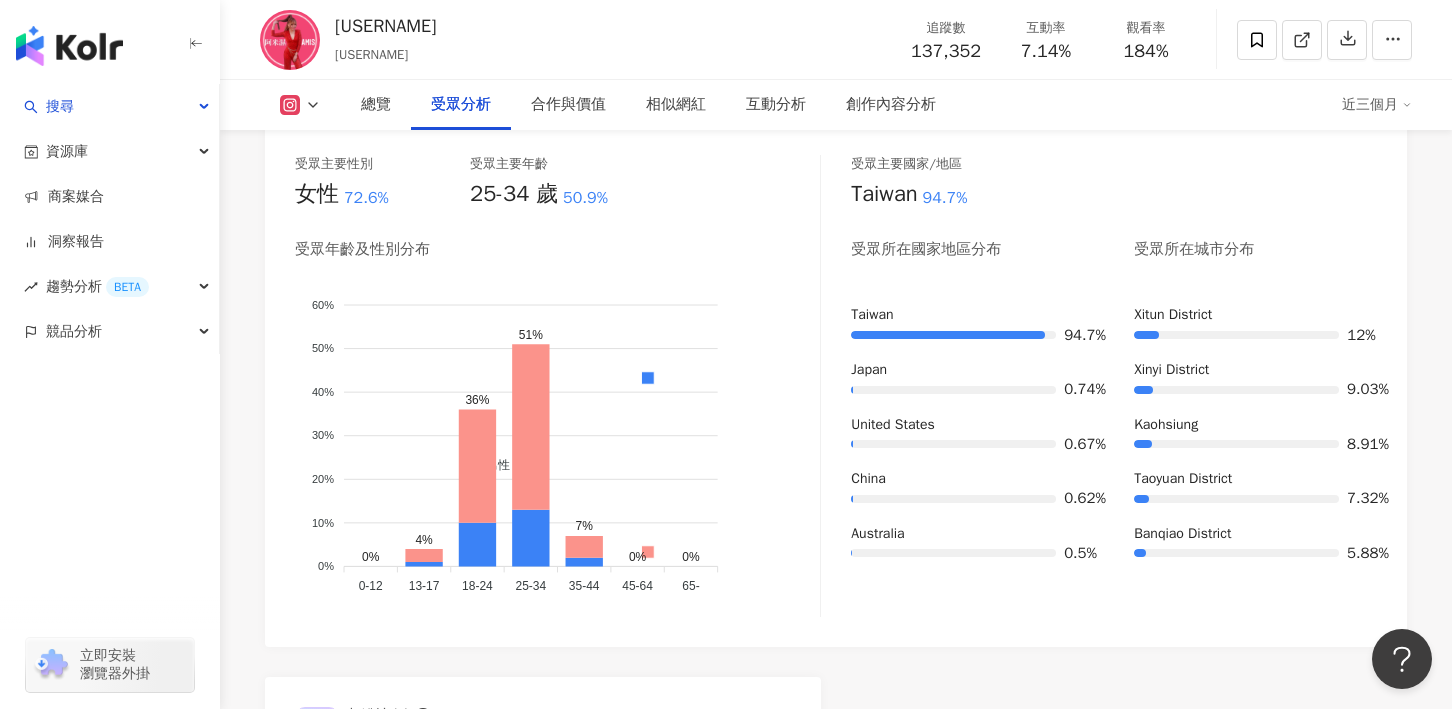 scroll, scrollTop: 2237, scrollLeft: 0, axis: vertical 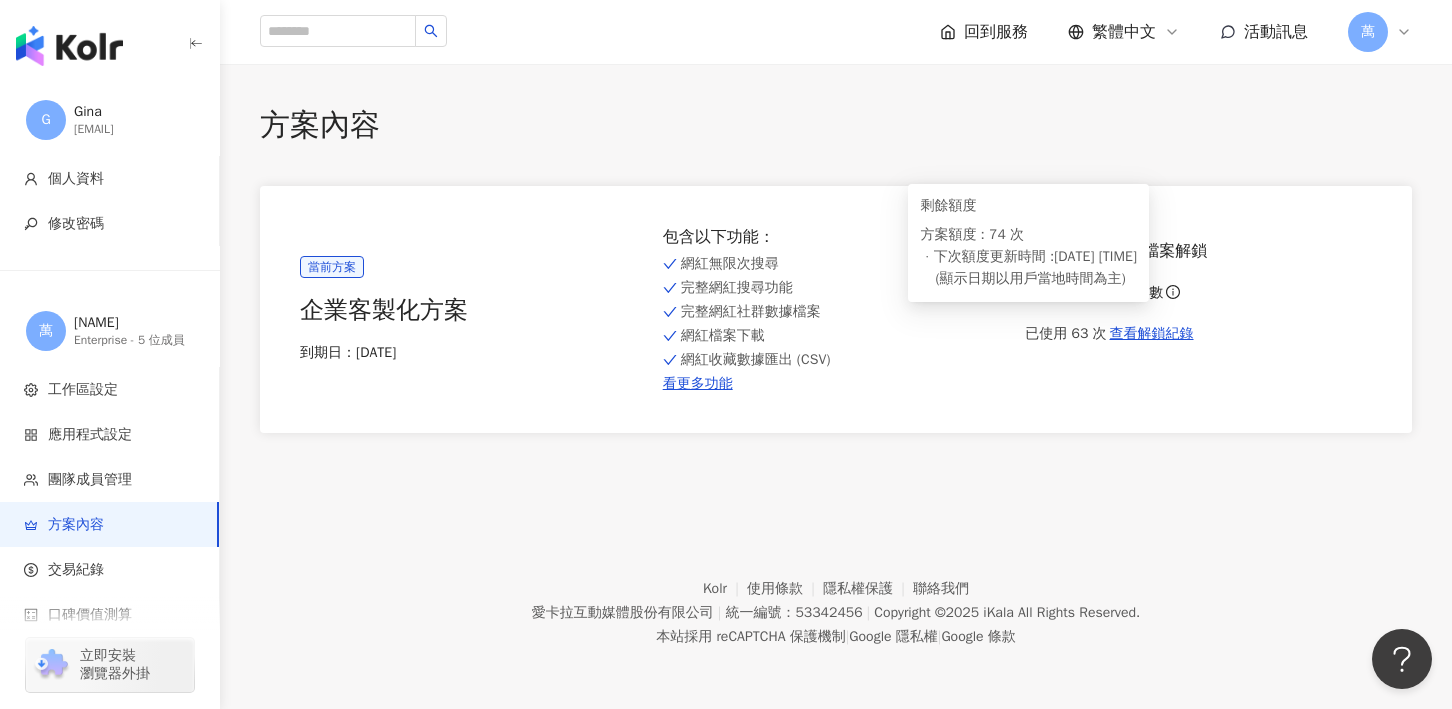 click 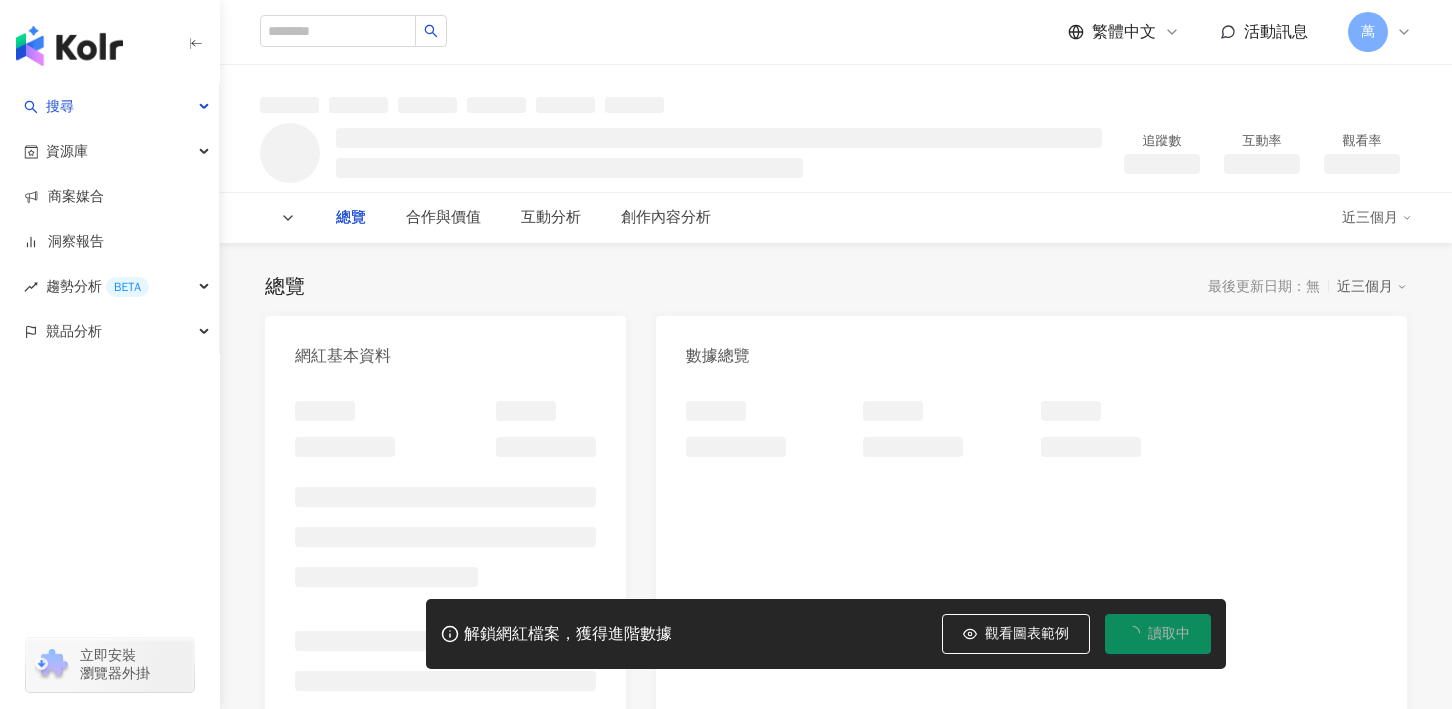 scroll, scrollTop: 0, scrollLeft: 0, axis: both 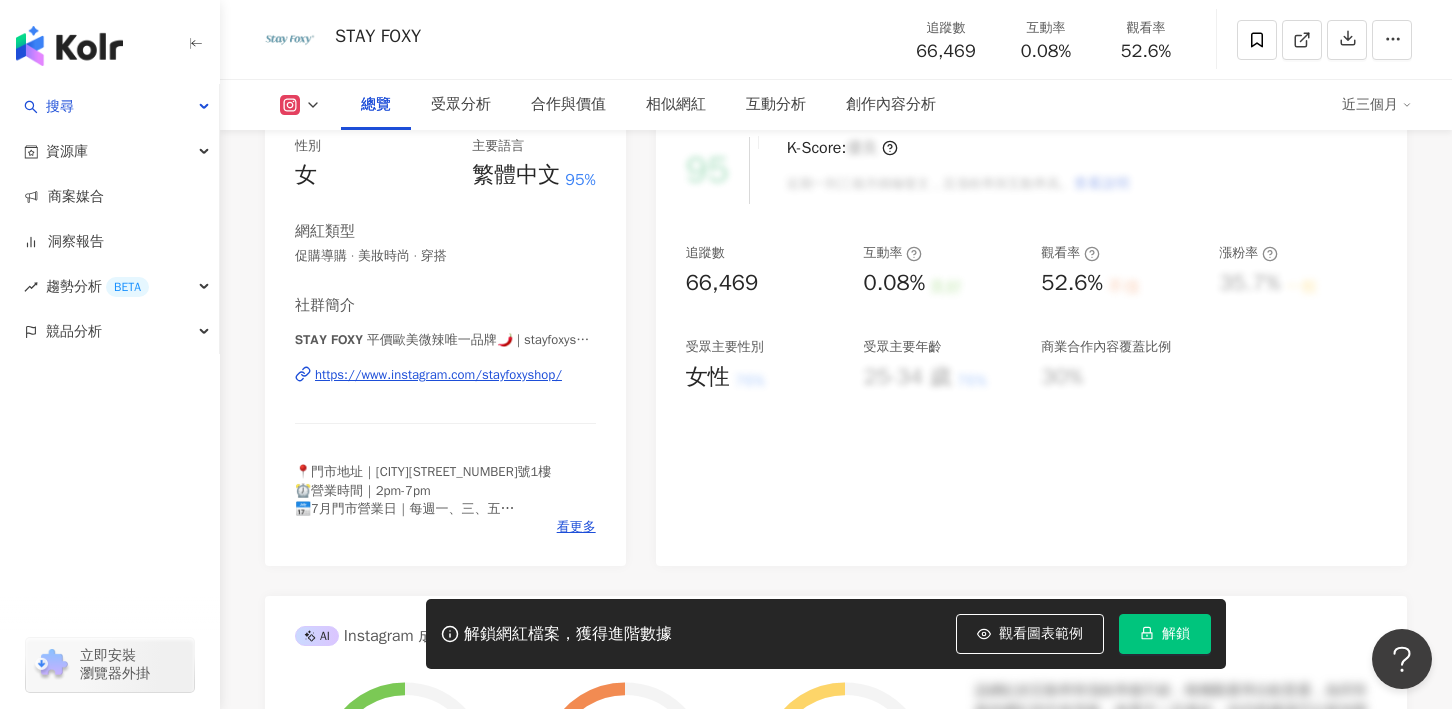 click on "https://www.instagram.com/stayfoxyshop/" at bounding box center [438, 375] 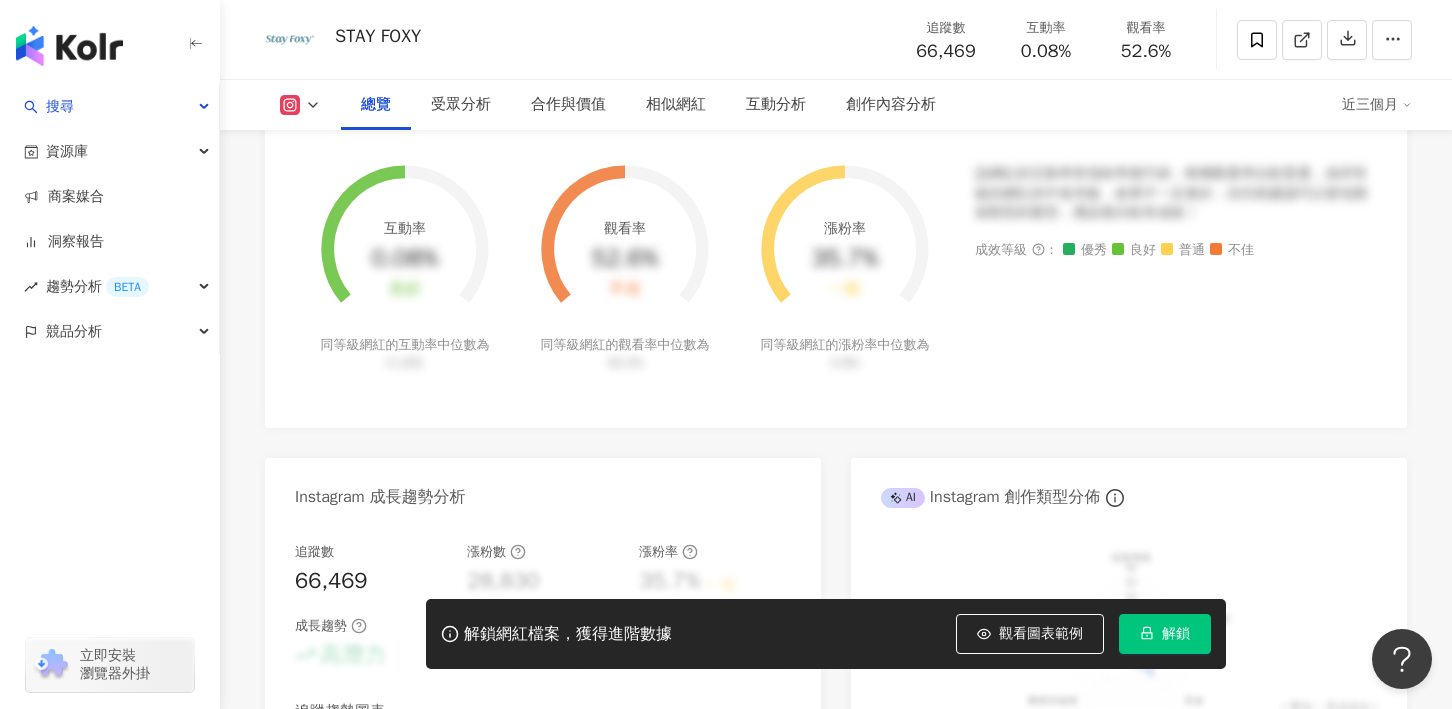 scroll, scrollTop: 276, scrollLeft: 0, axis: vertical 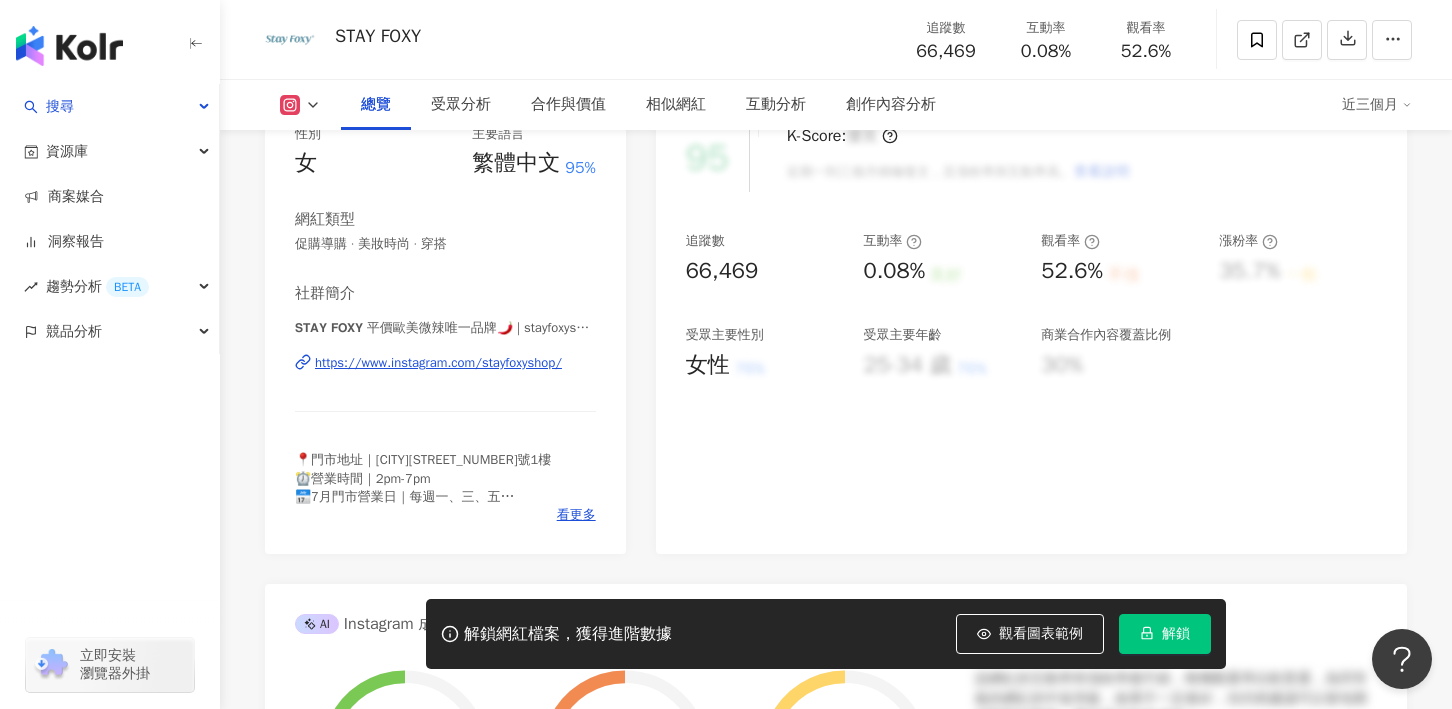 click on "https://www.instagram.com/stayfoxyshop/" at bounding box center [438, 363] 